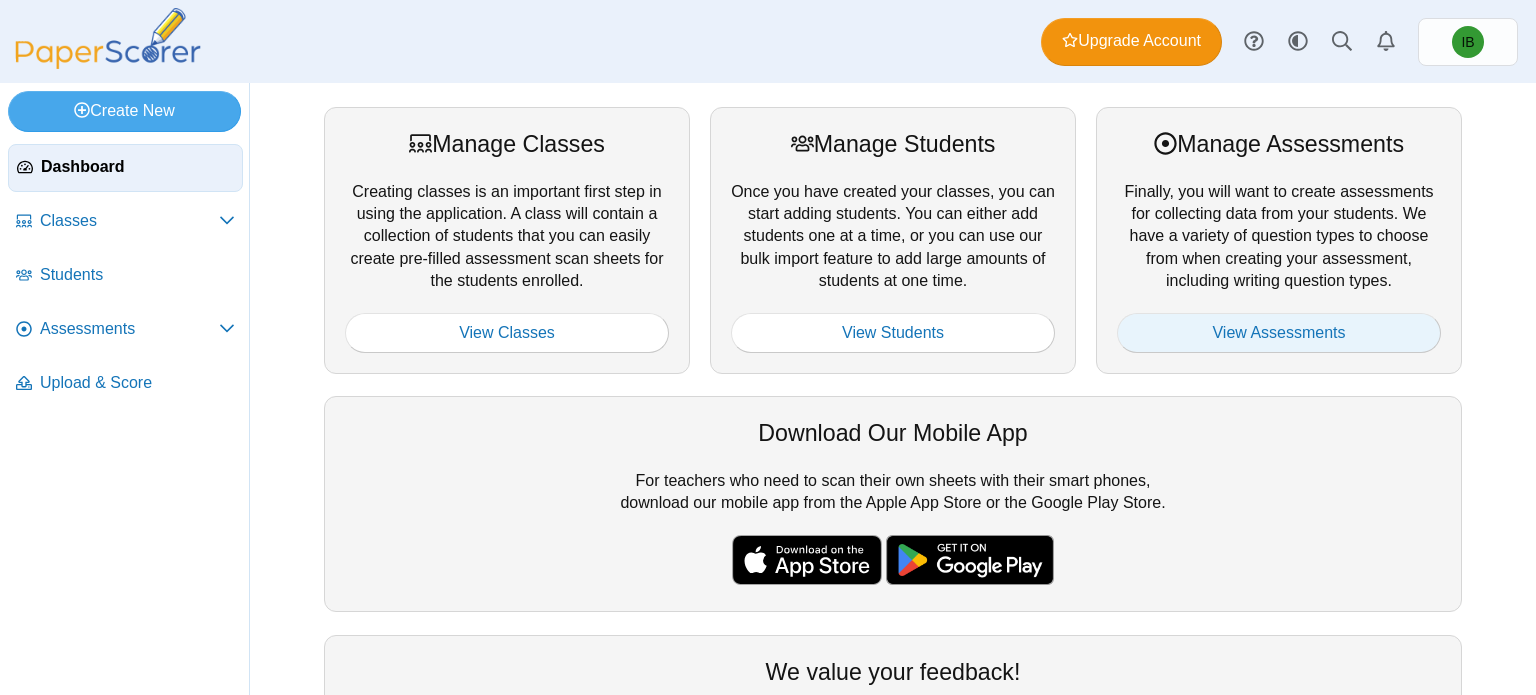 scroll, scrollTop: 0, scrollLeft: 0, axis: both 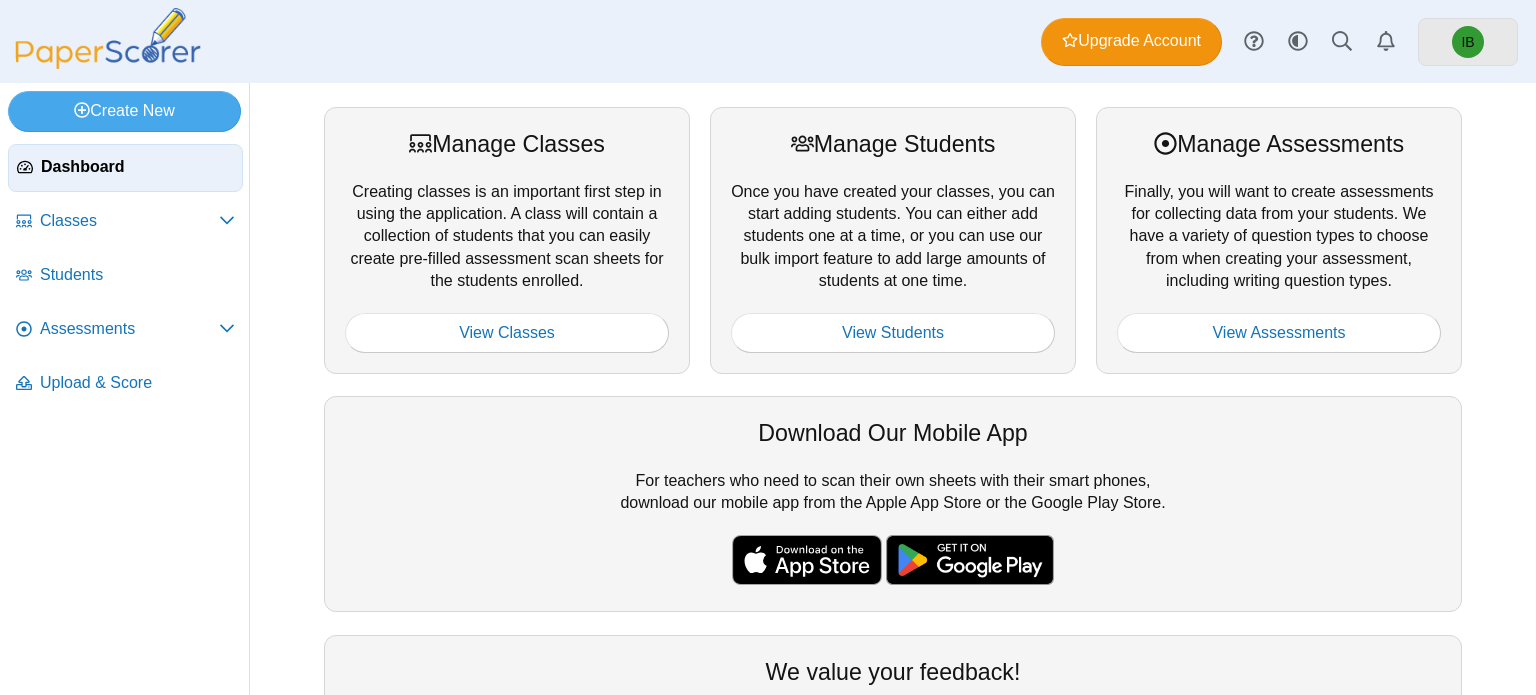 click on "IB" at bounding box center (1468, 42) 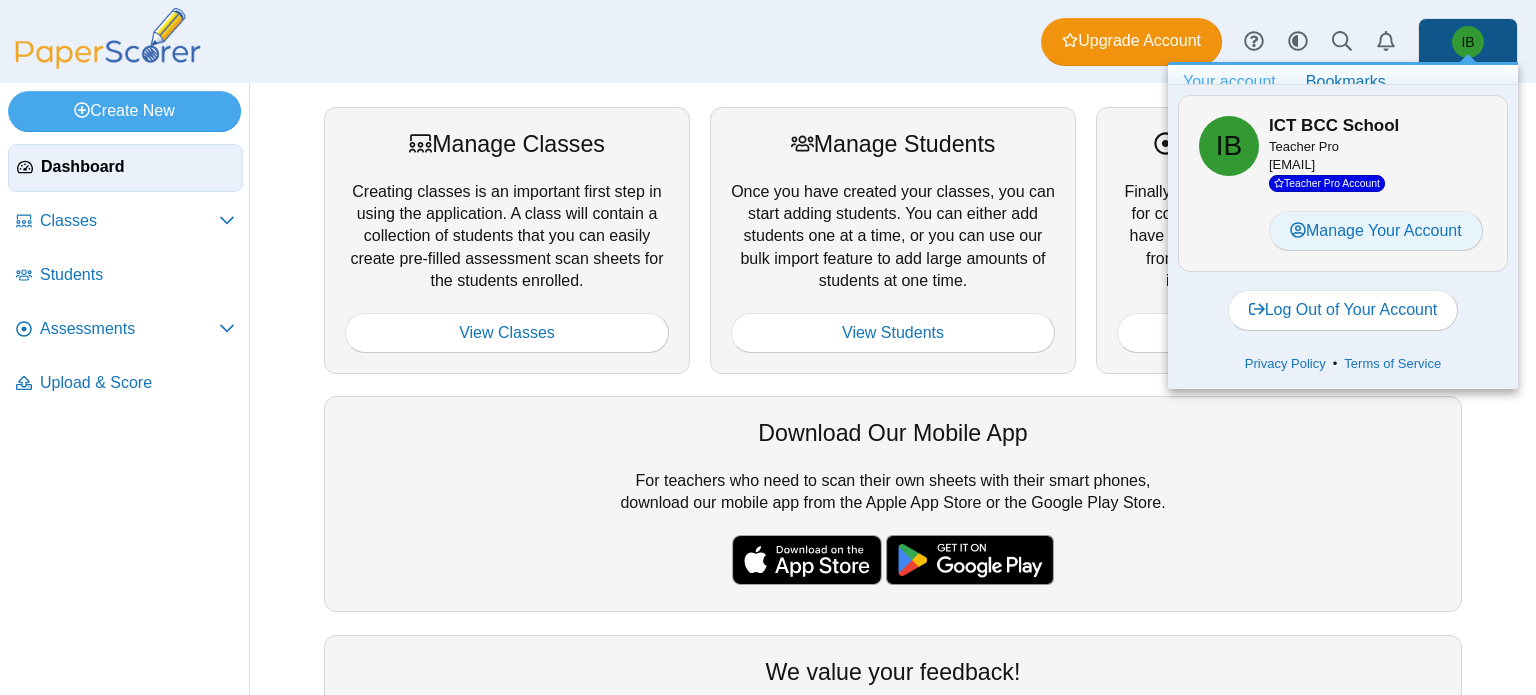 click on "Manage Your Account" at bounding box center (1376, 231) 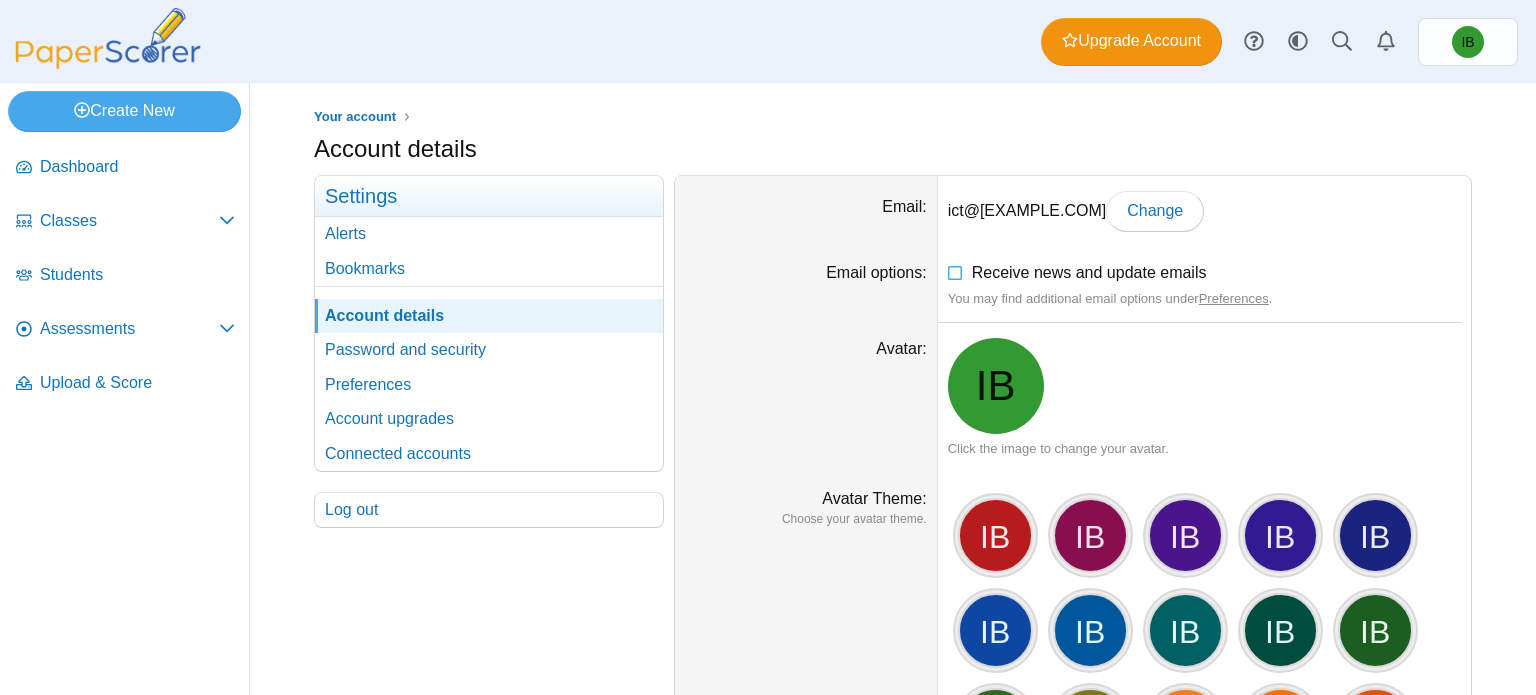scroll, scrollTop: 0, scrollLeft: 0, axis: both 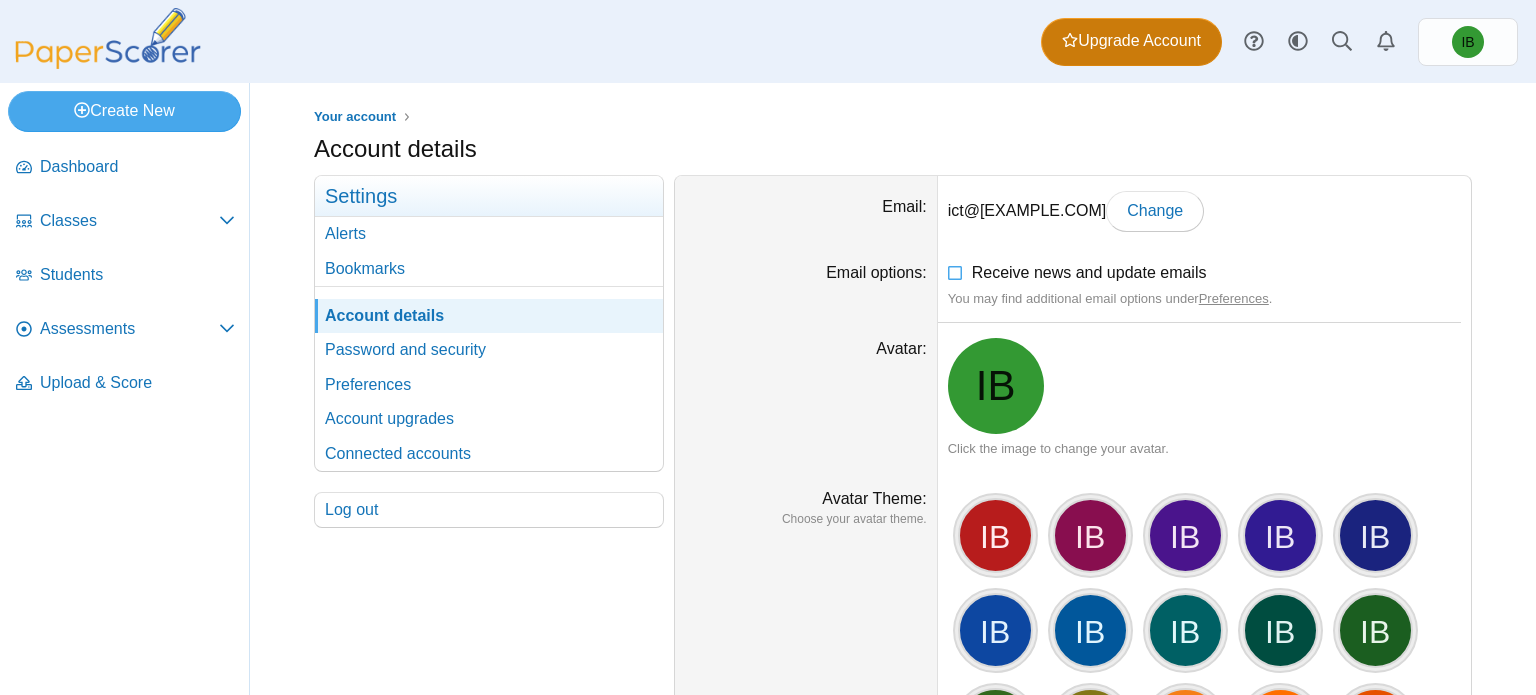 click on "Upgrade Account" at bounding box center [1131, 41] 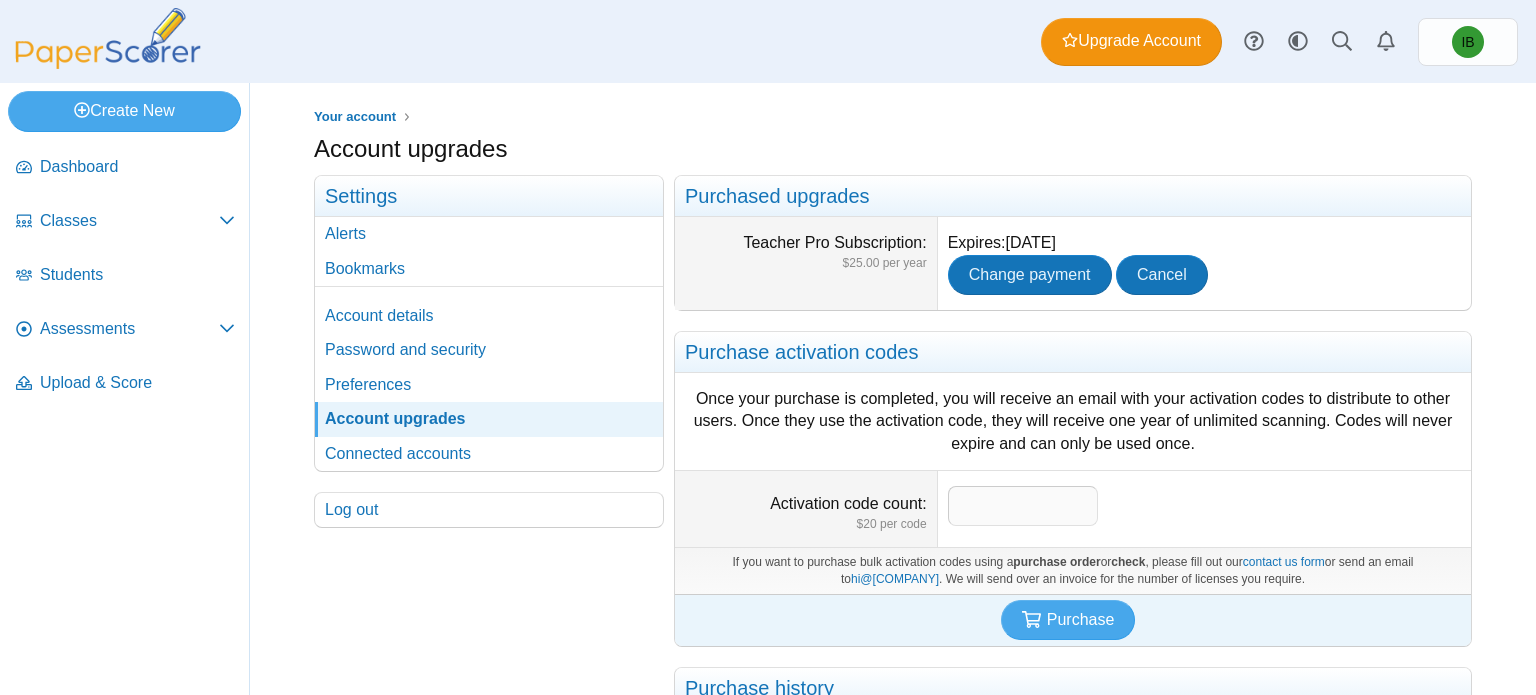 scroll, scrollTop: 0, scrollLeft: 0, axis: both 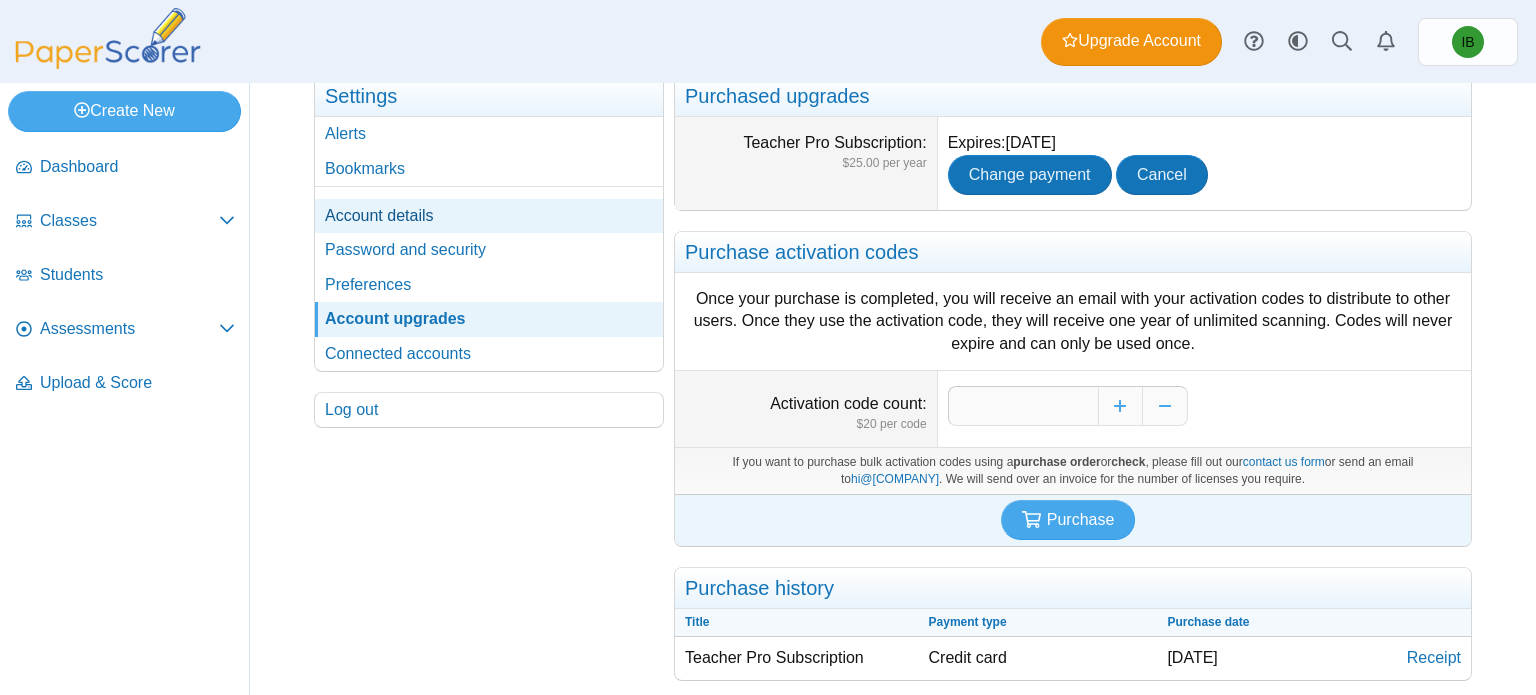 click on "Account details" at bounding box center [489, 216] 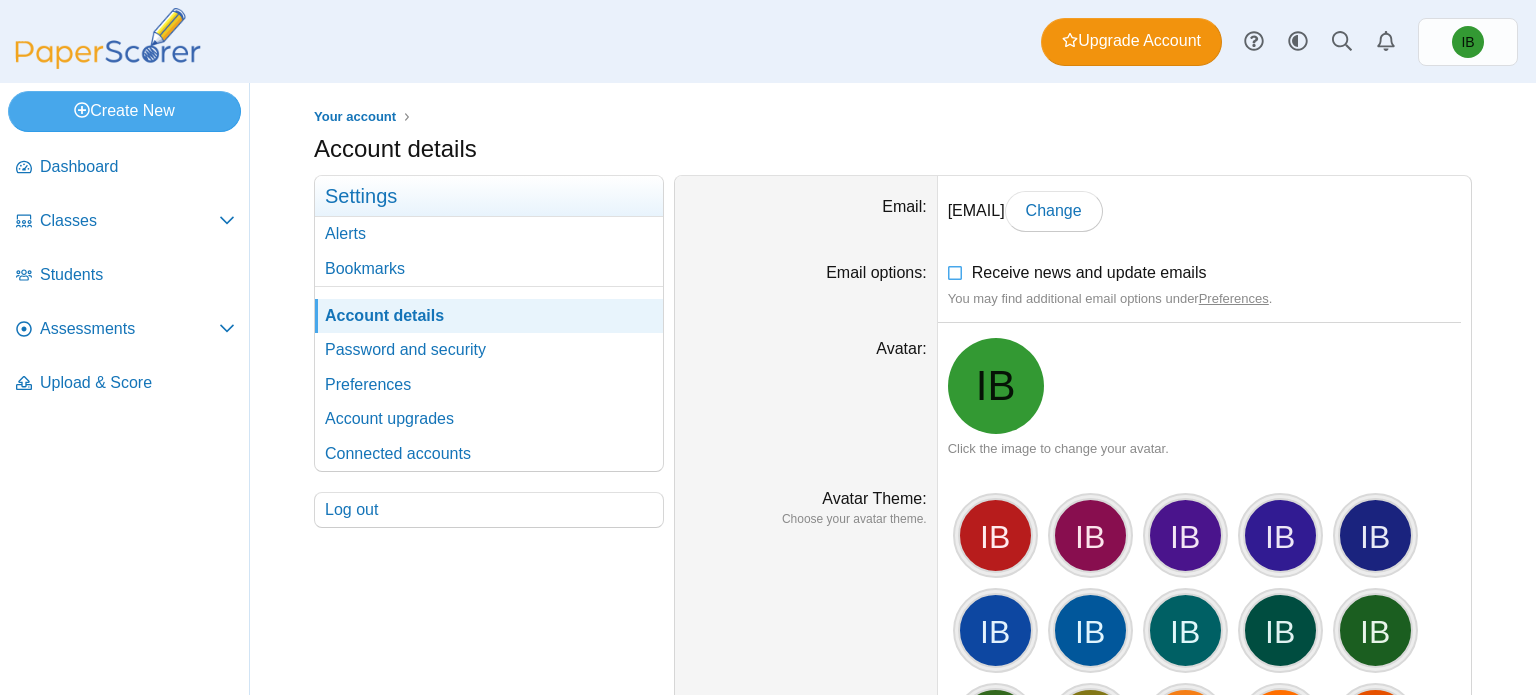 scroll, scrollTop: 0, scrollLeft: 0, axis: both 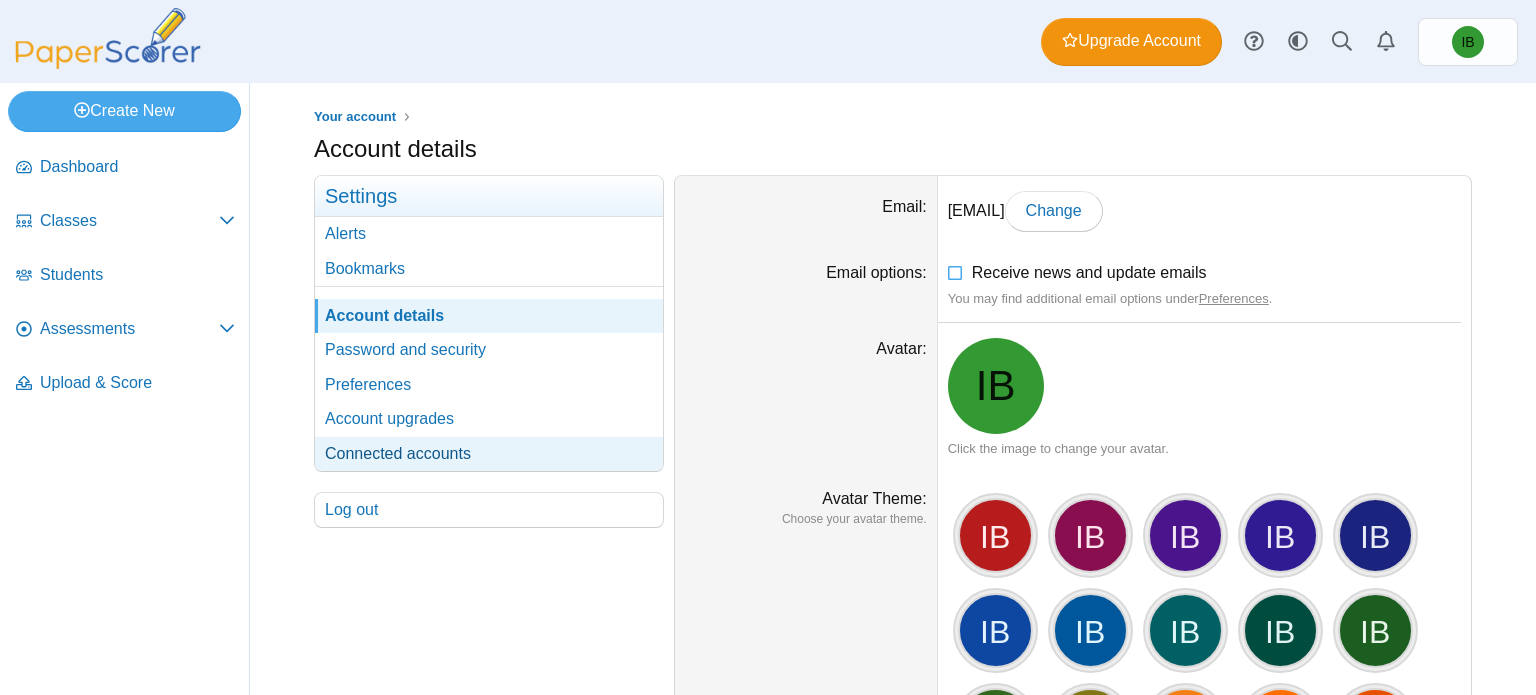 click on "Connected accounts" at bounding box center (489, 454) 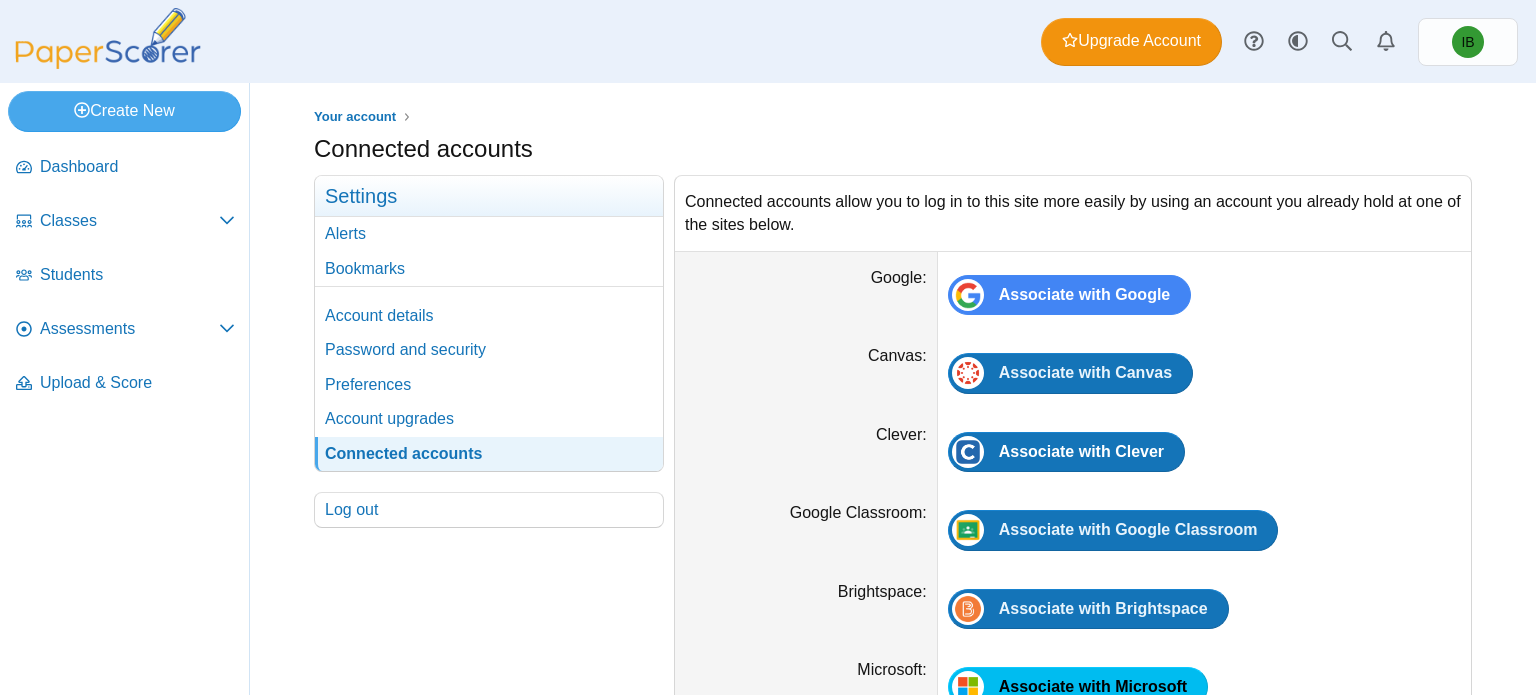 scroll, scrollTop: 0, scrollLeft: 0, axis: both 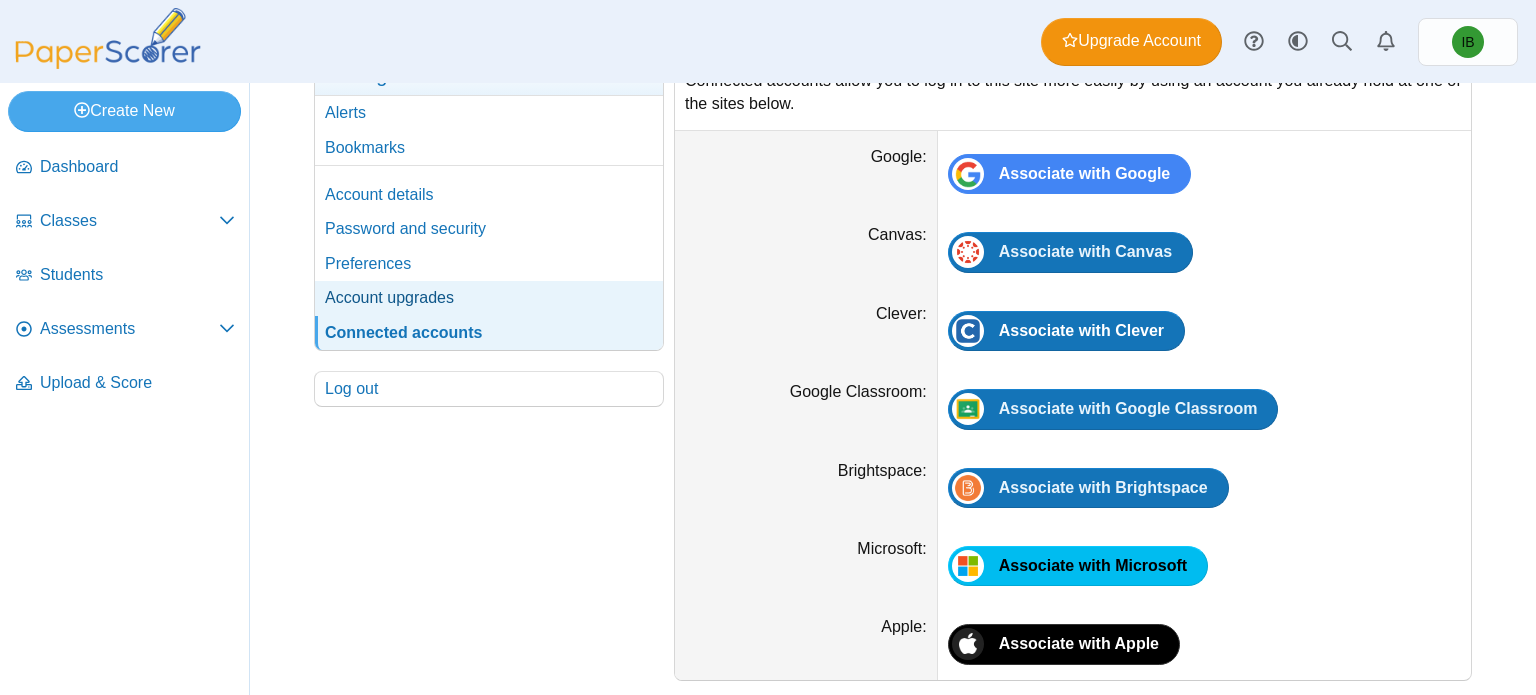 click on "Account upgrades" at bounding box center [489, 298] 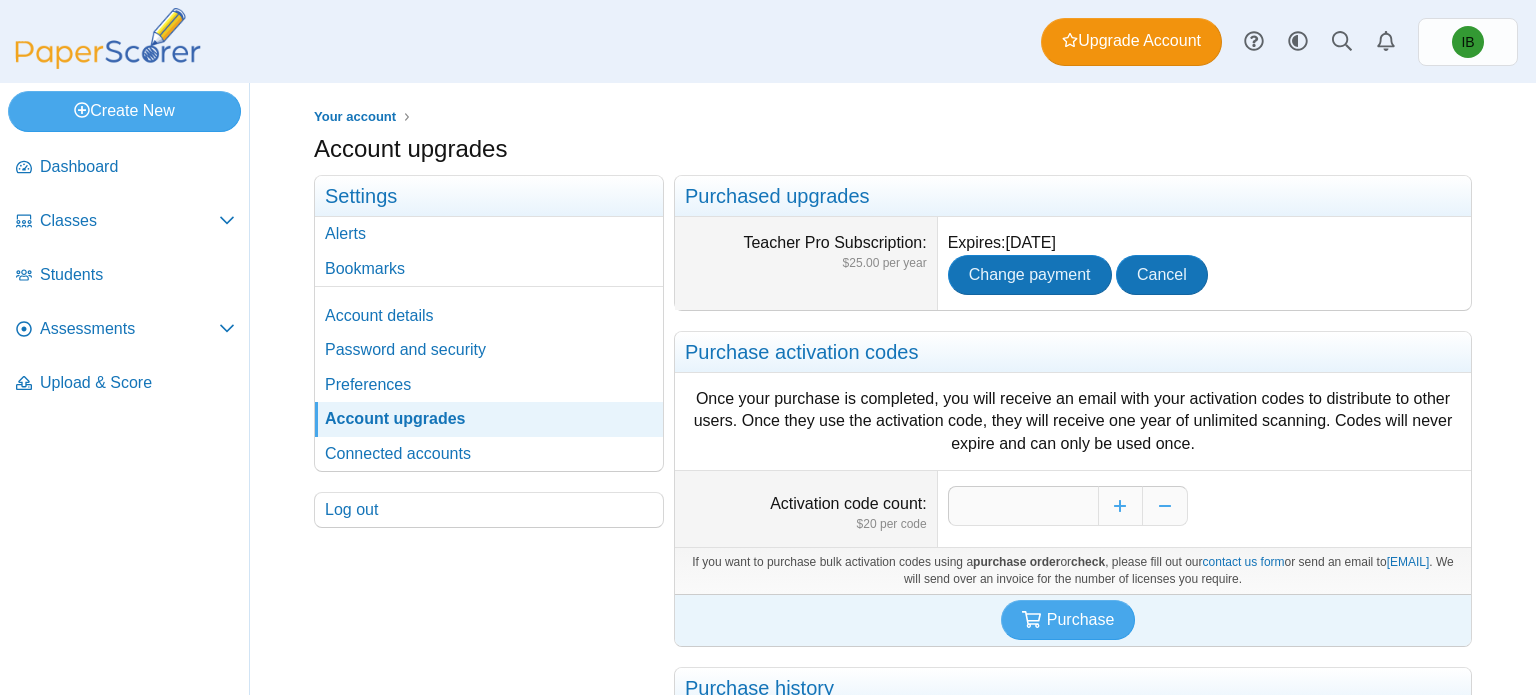 scroll, scrollTop: 0, scrollLeft: 0, axis: both 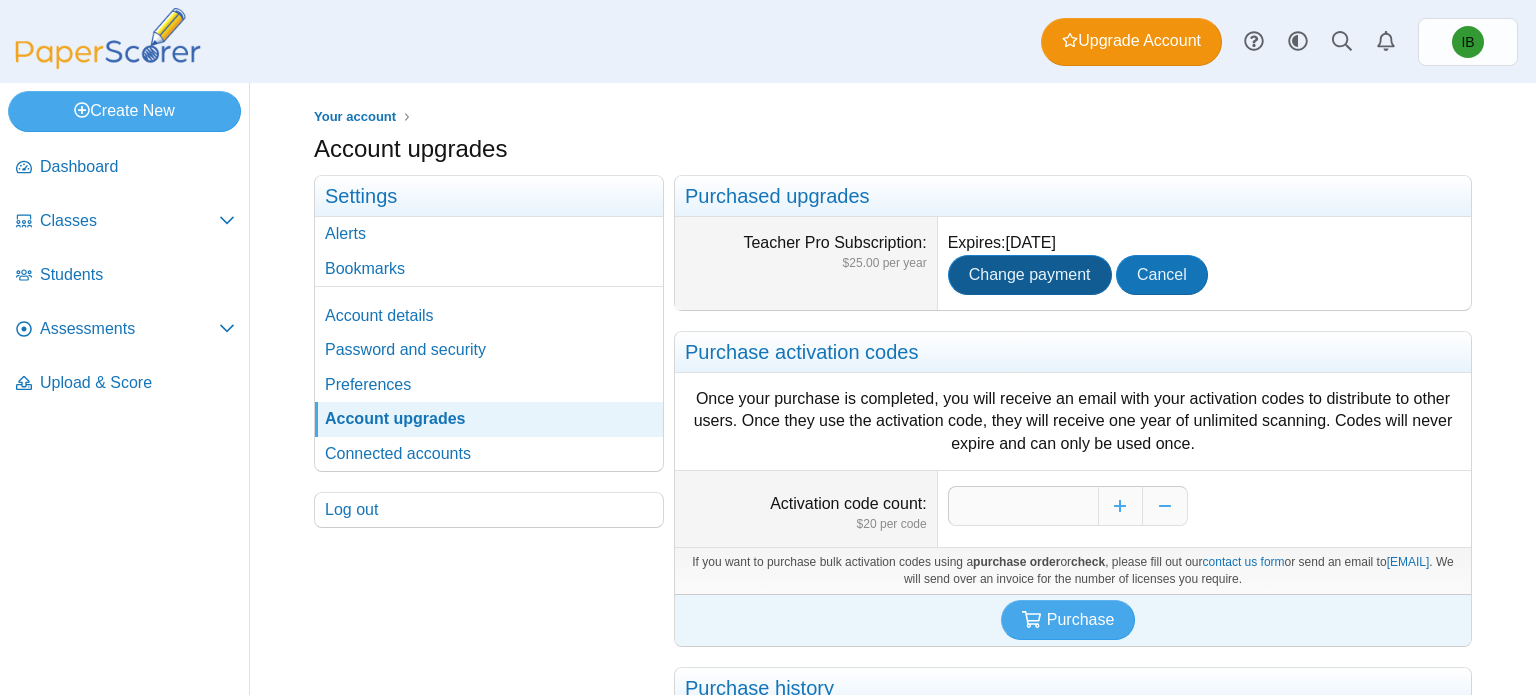 click on "Change payment" at bounding box center [1030, 274] 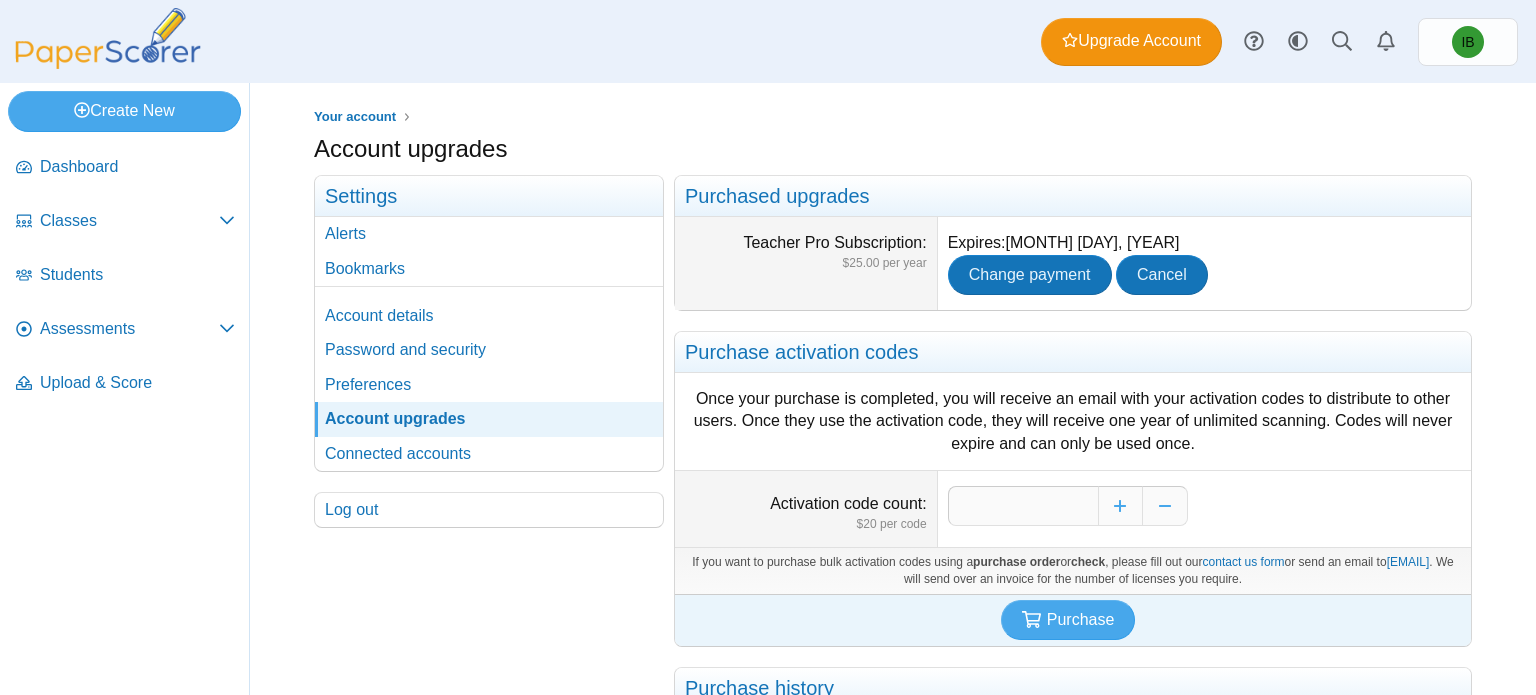 scroll, scrollTop: 0, scrollLeft: 0, axis: both 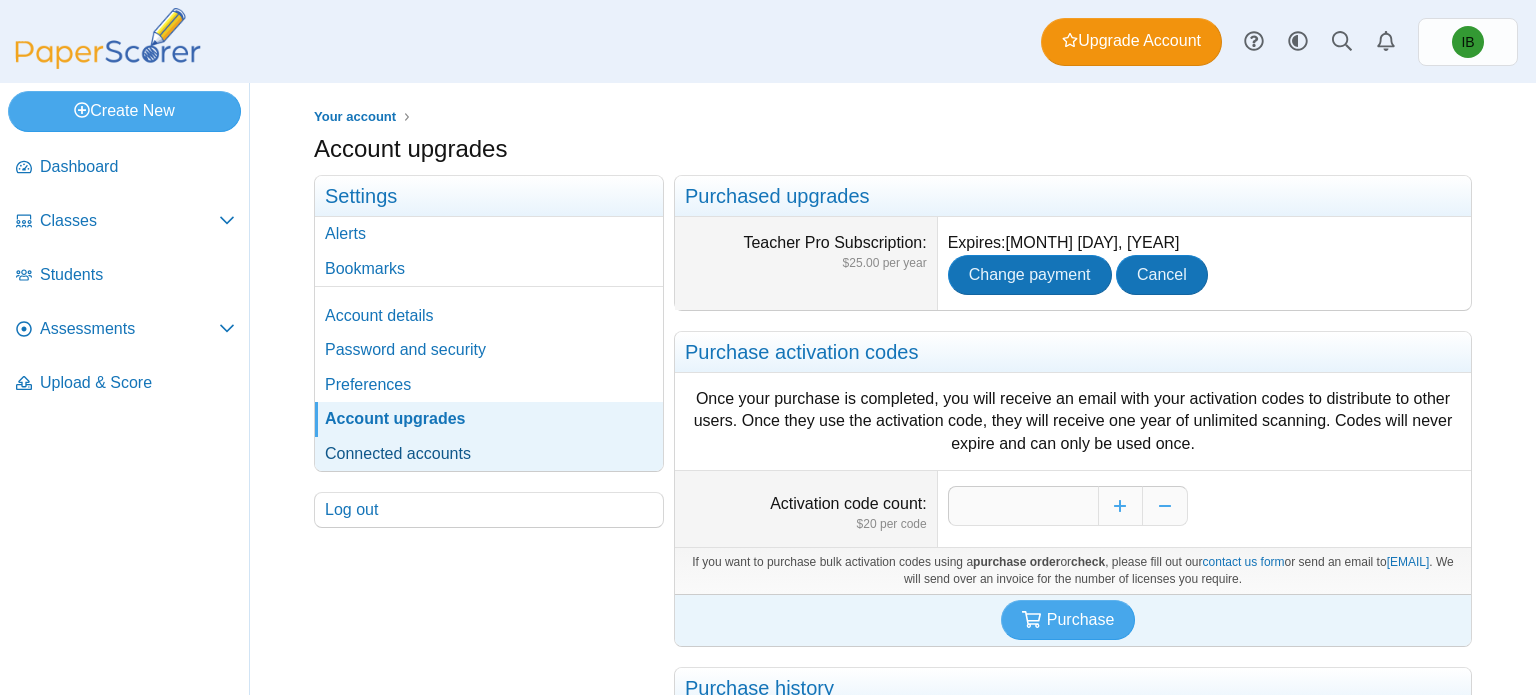 click on "Connected accounts" at bounding box center (489, 454) 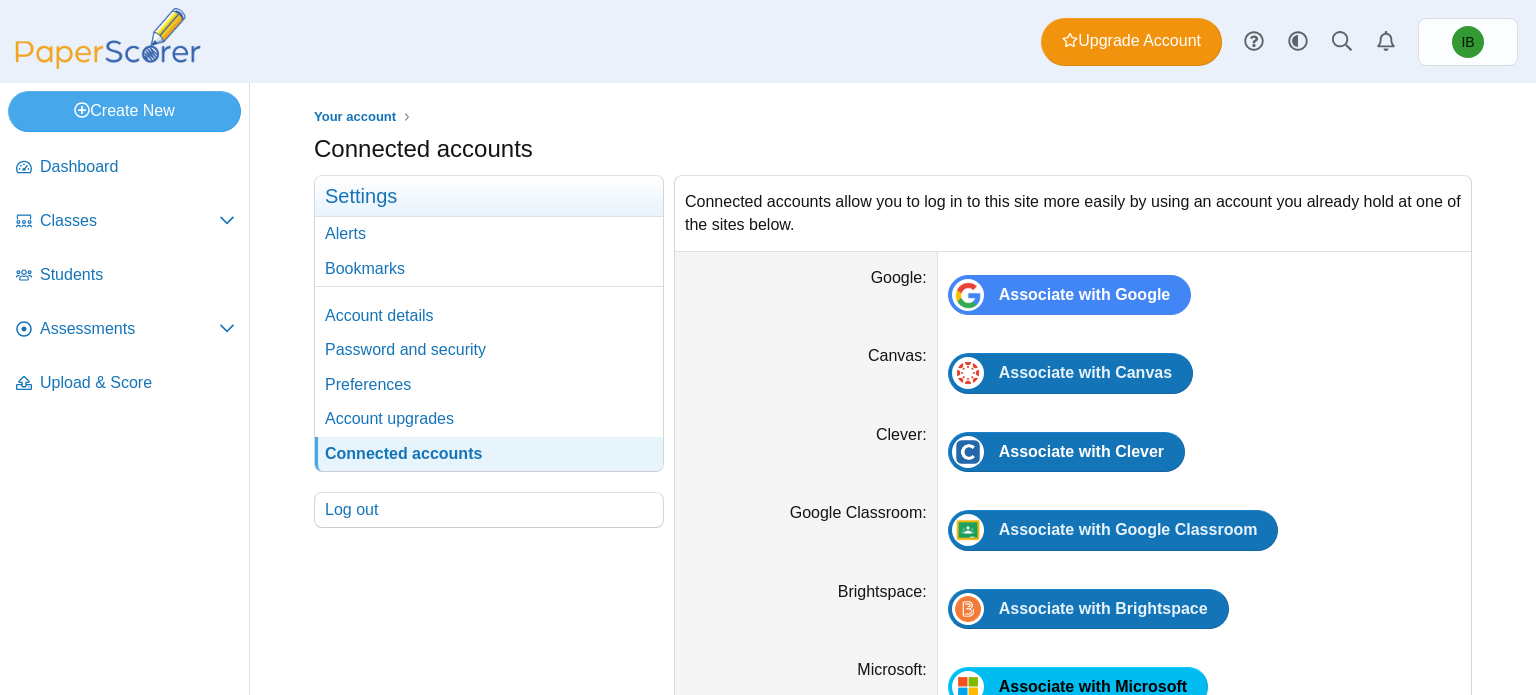 scroll, scrollTop: 0, scrollLeft: 0, axis: both 